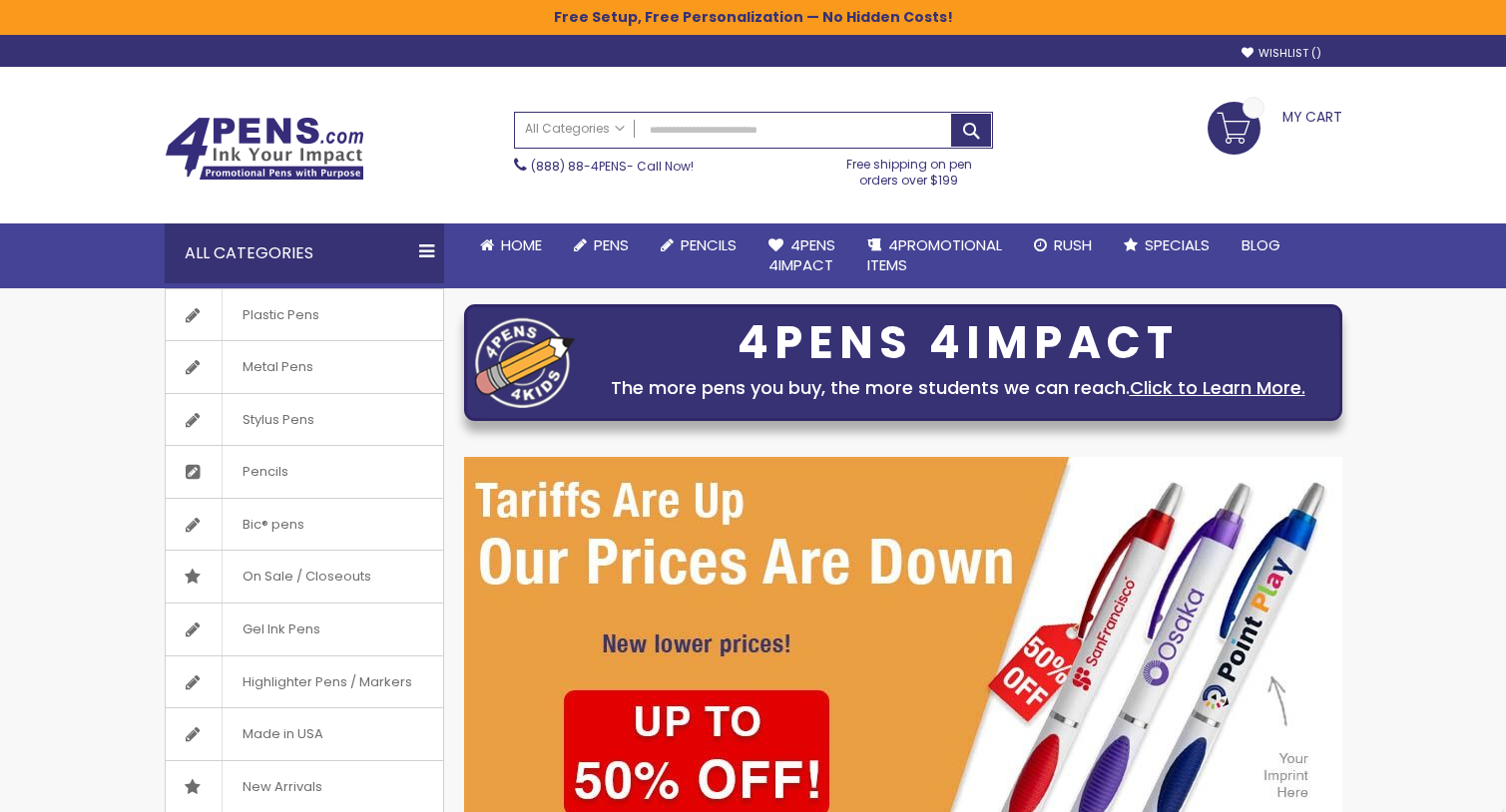 scroll, scrollTop: 0, scrollLeft: 0, axis: both 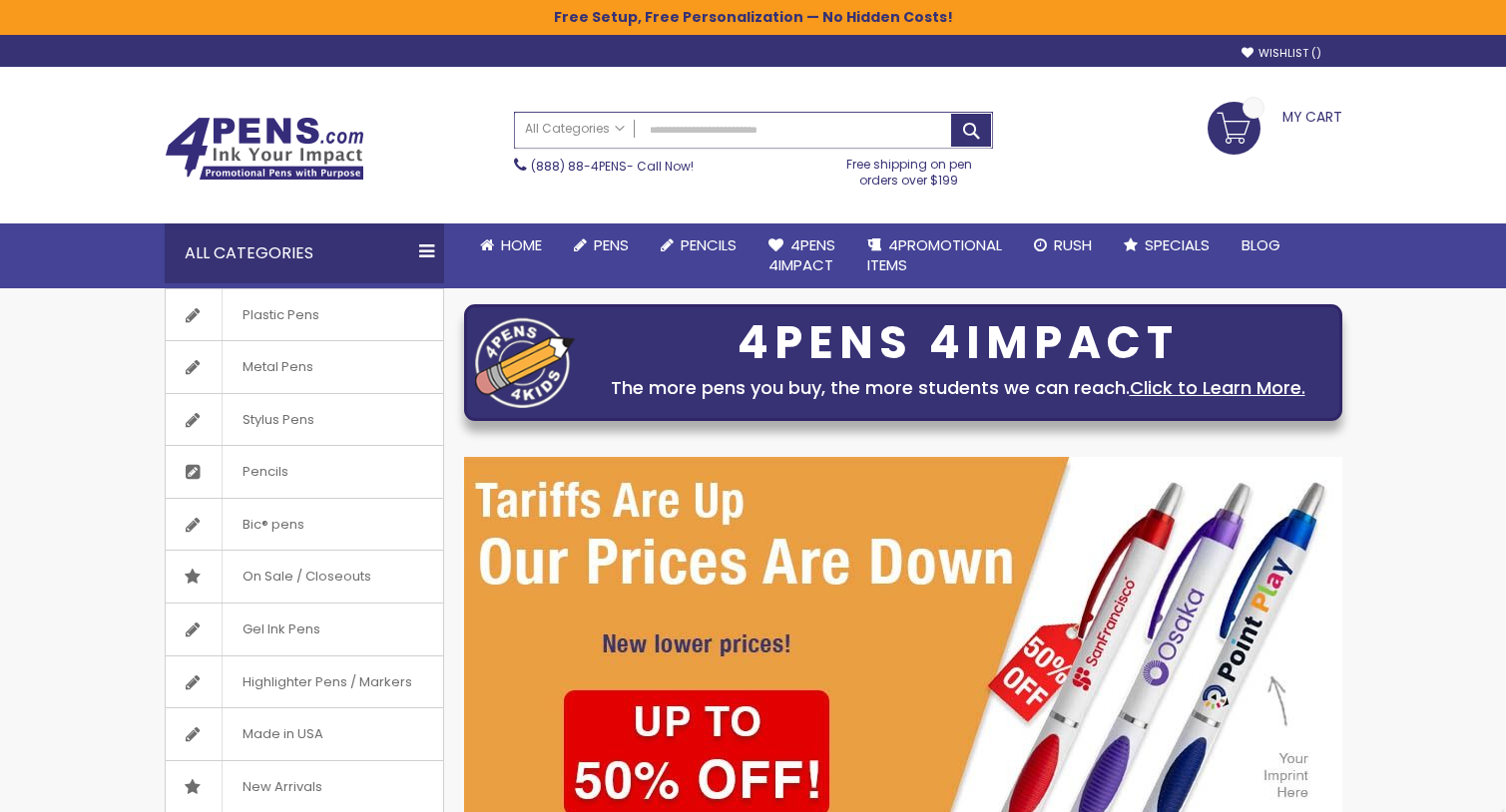 click on "Search" at bounding box center [753, 130] 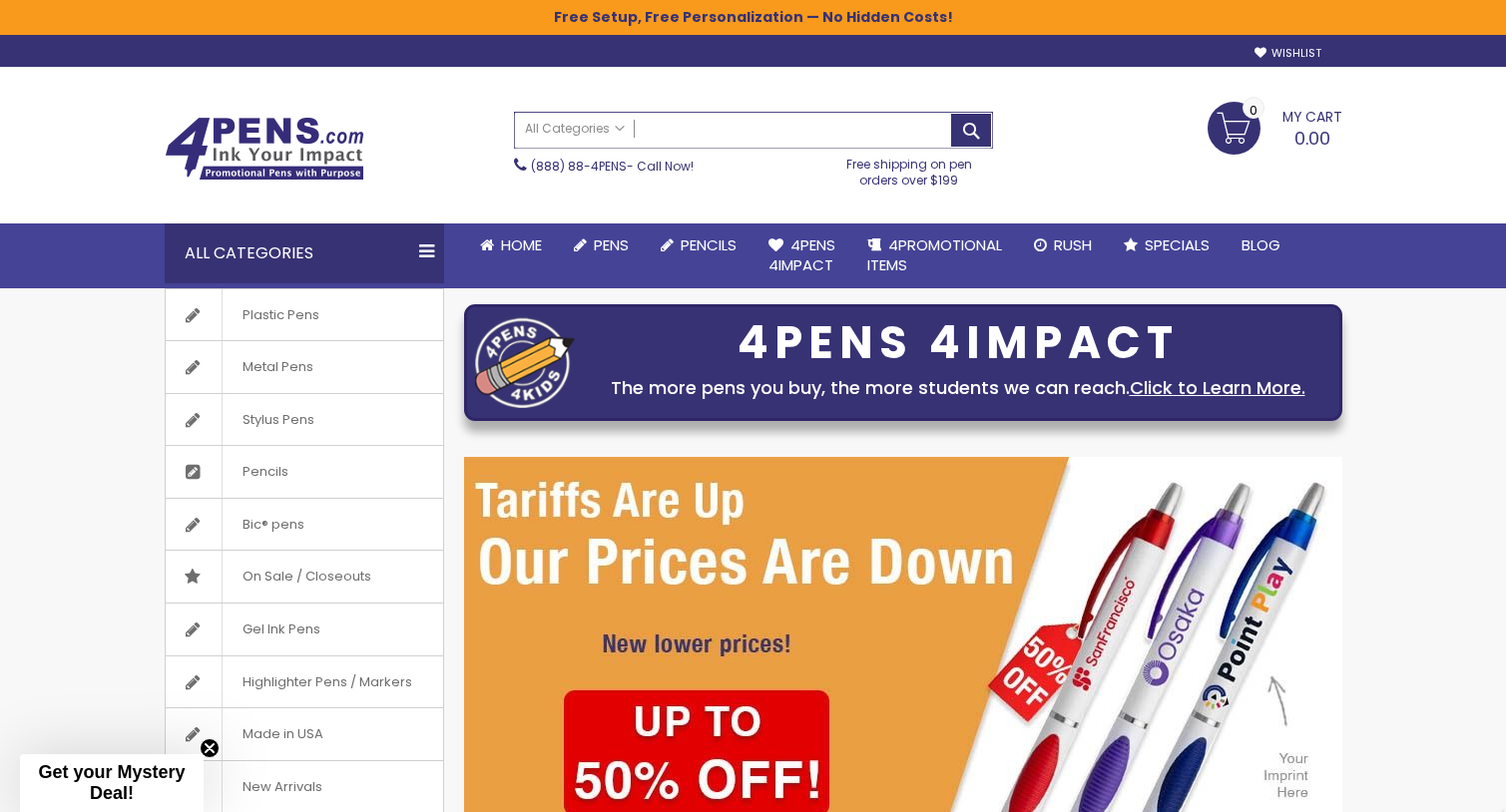 scroll, scrollTop: 0, scrollLeft: 0, axis: both 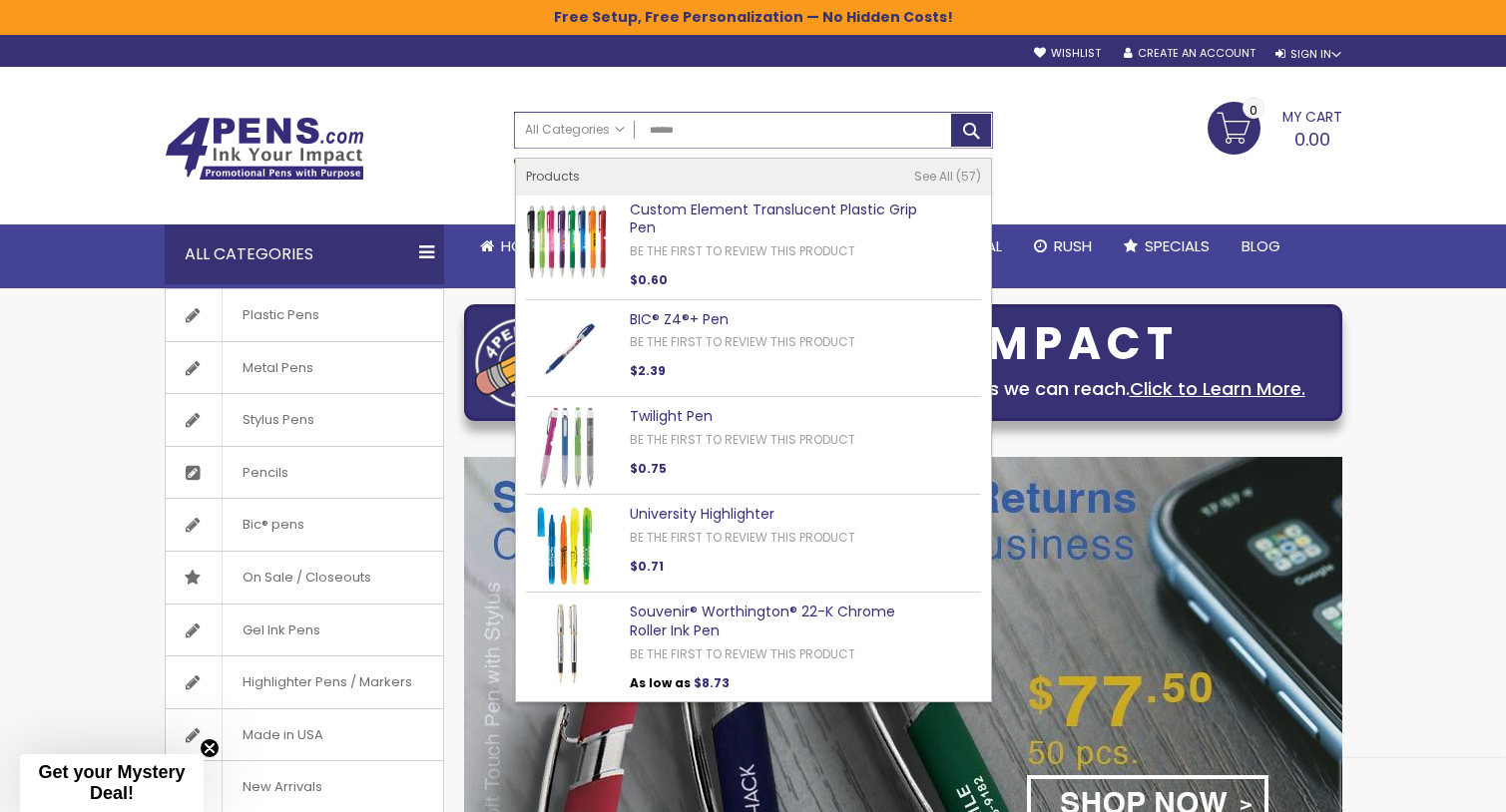 type on "******" 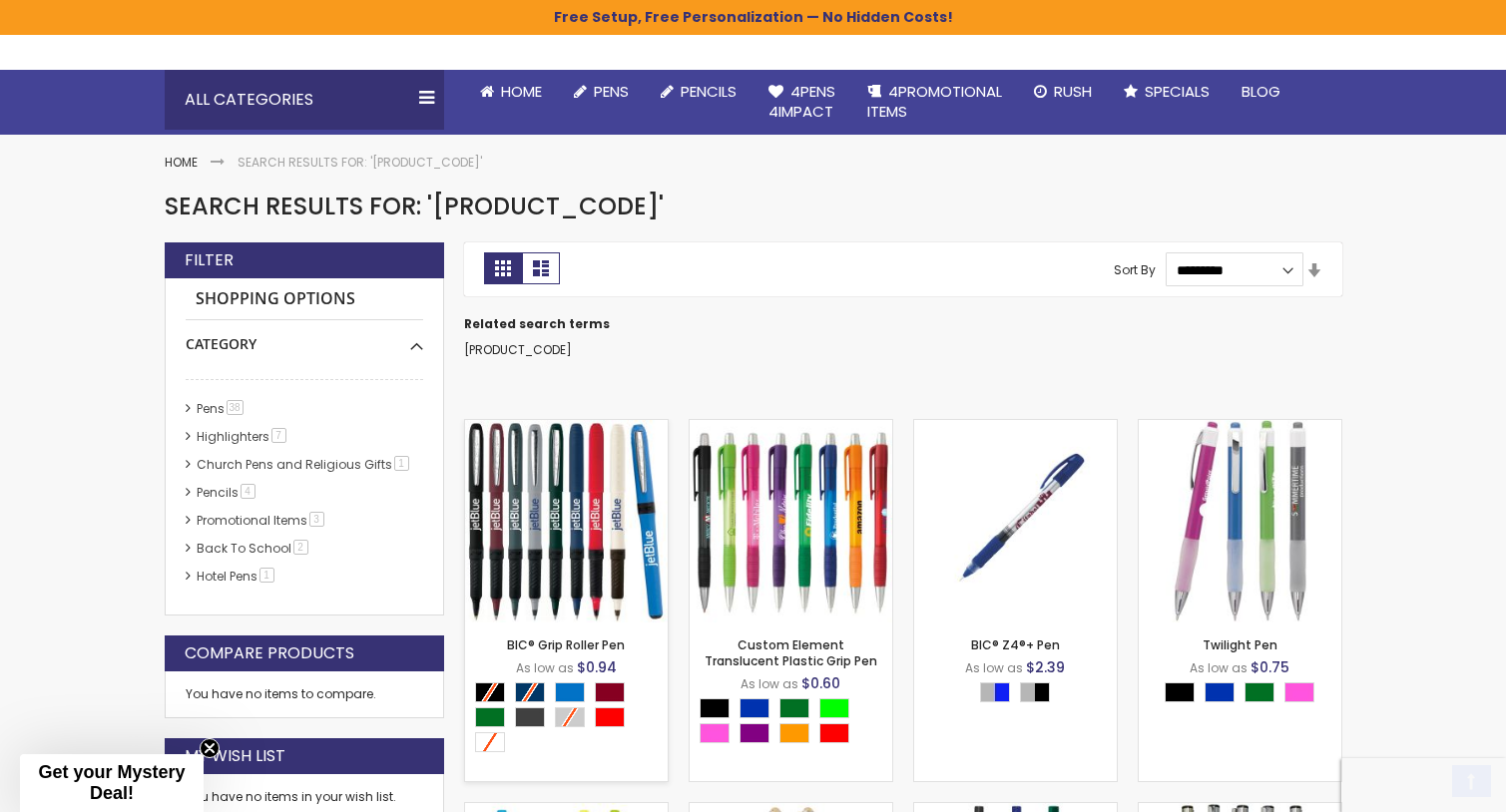scroll, scrollTop: 232, scrollLeft: 0, axis: vertical 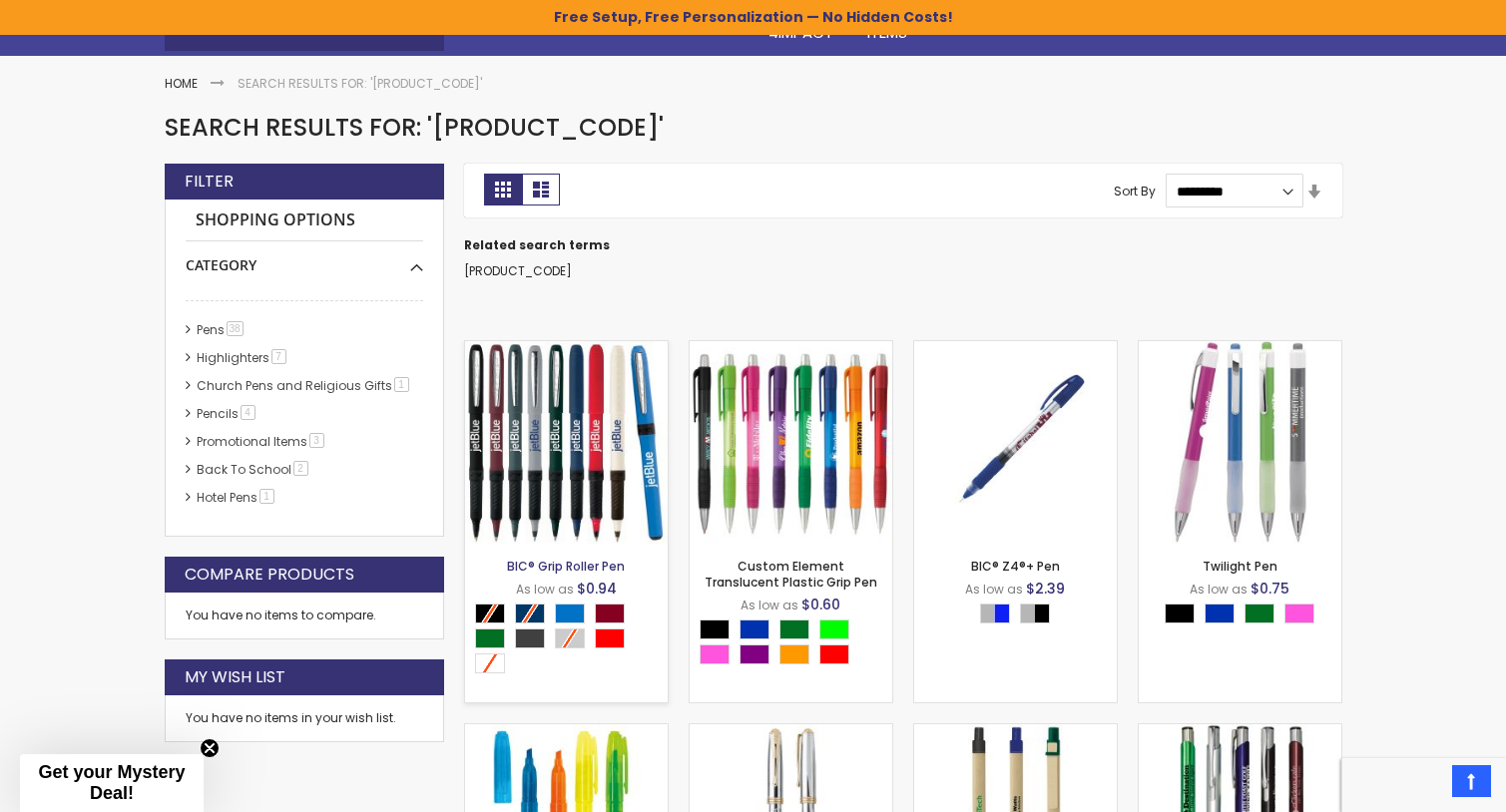 click on "BIC® Grip Roller Pen" at bounding box center (566, 566) 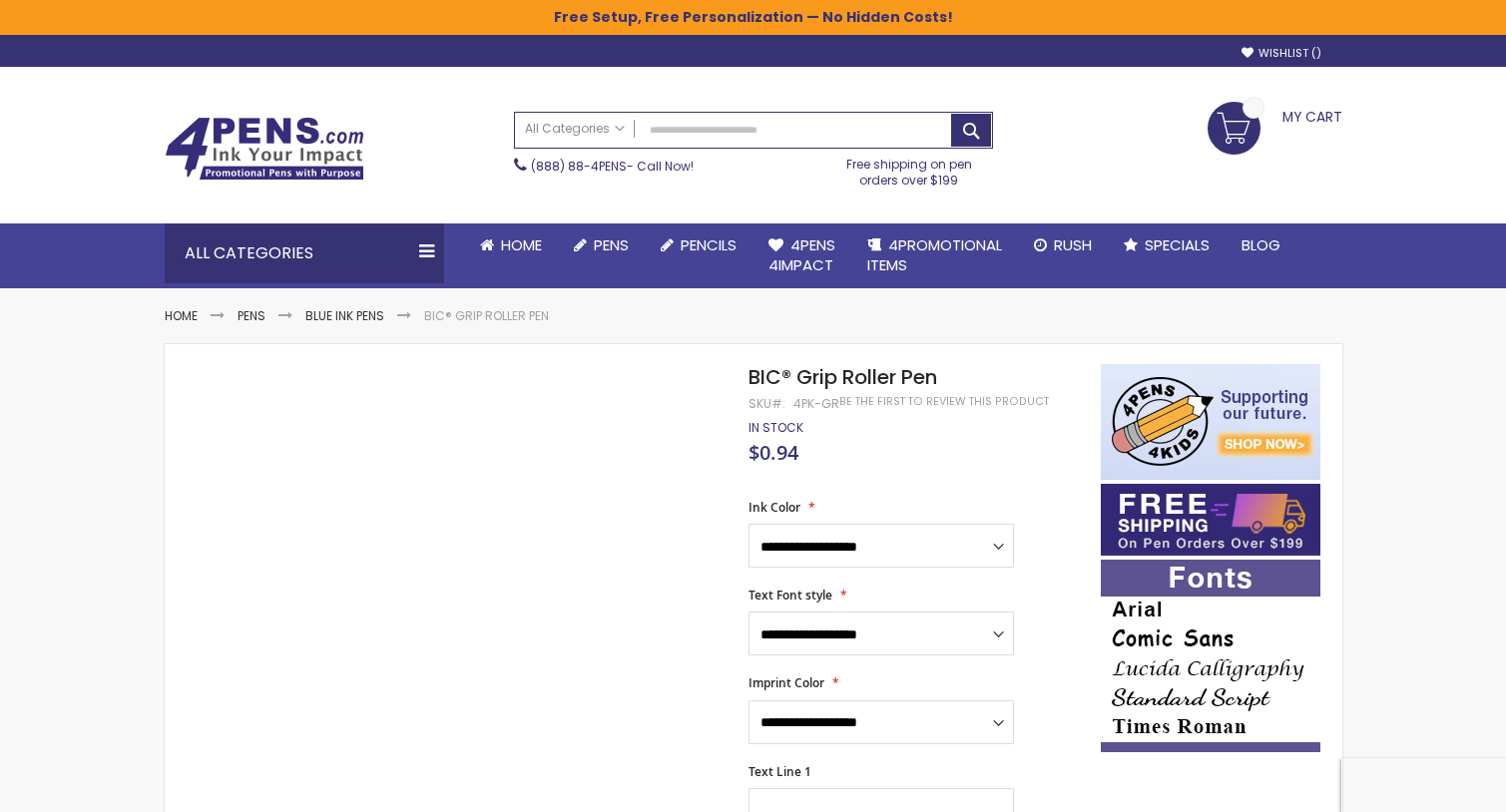 scroll, scrollTop: 0, scrollLeft: 0, axis: both 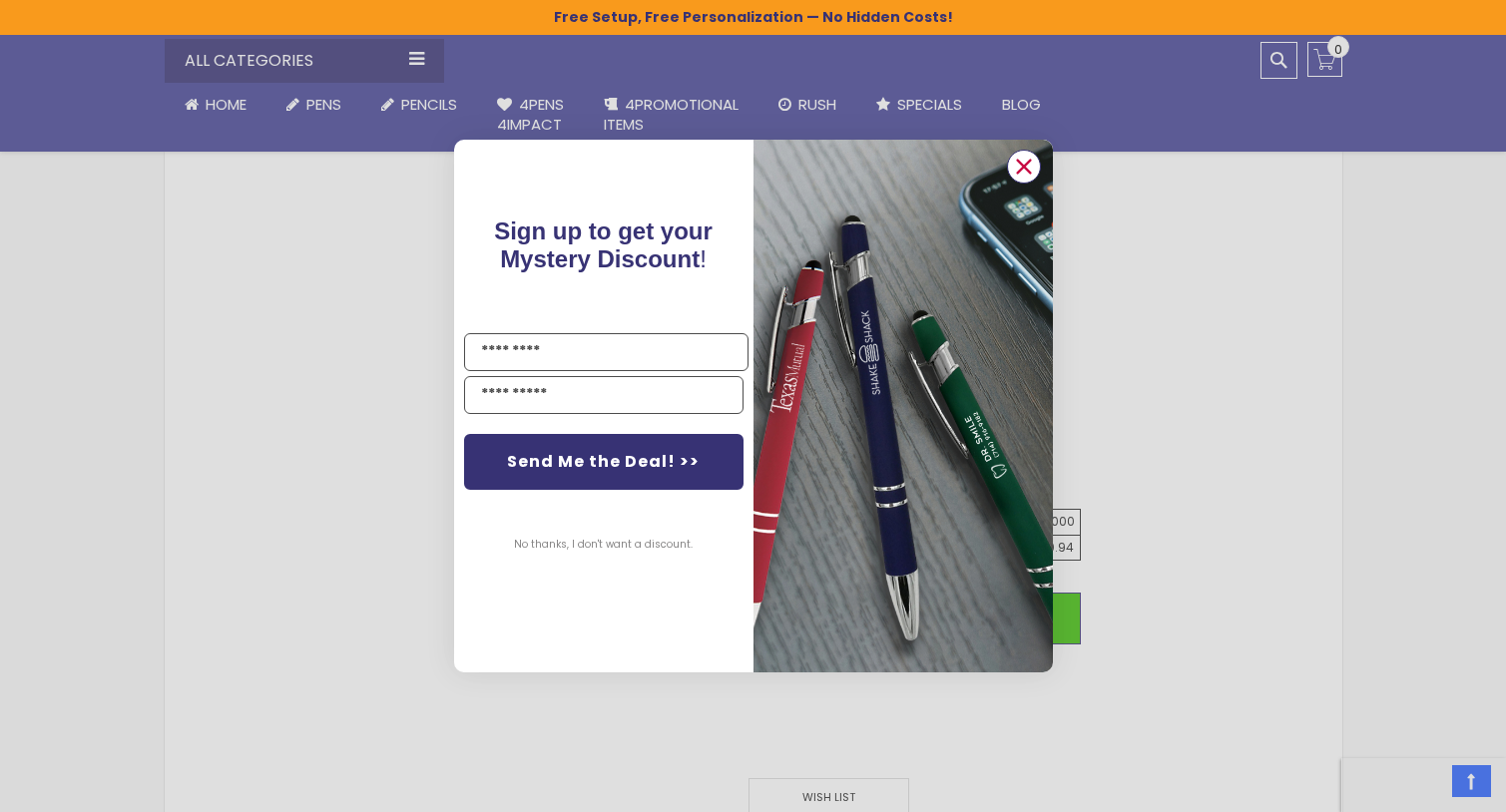 click 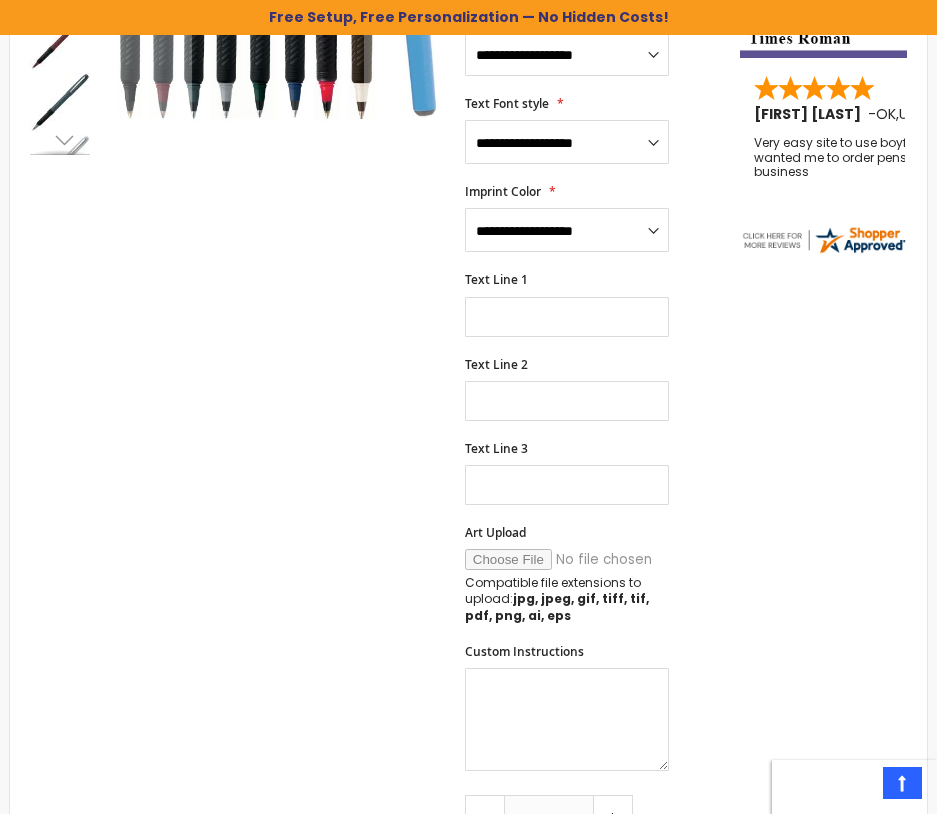 scroll, scrollTop: 0, scrollLeft: 0, axis: both 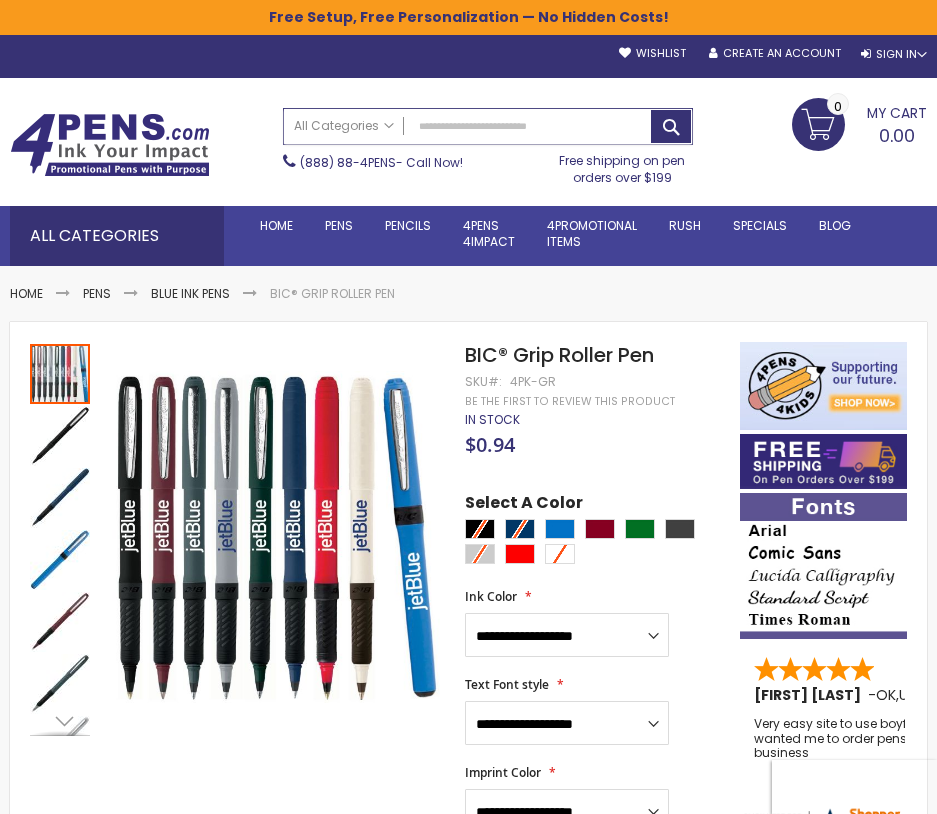 click on "Search" at bounding box center (487, 126) 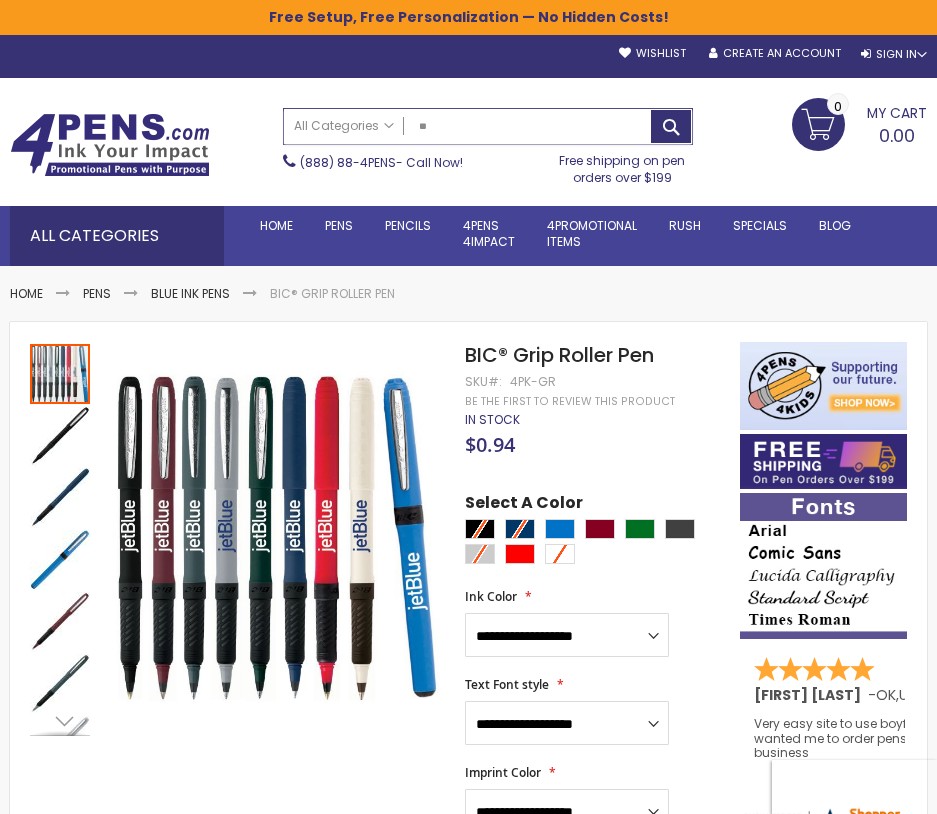 type on "*" 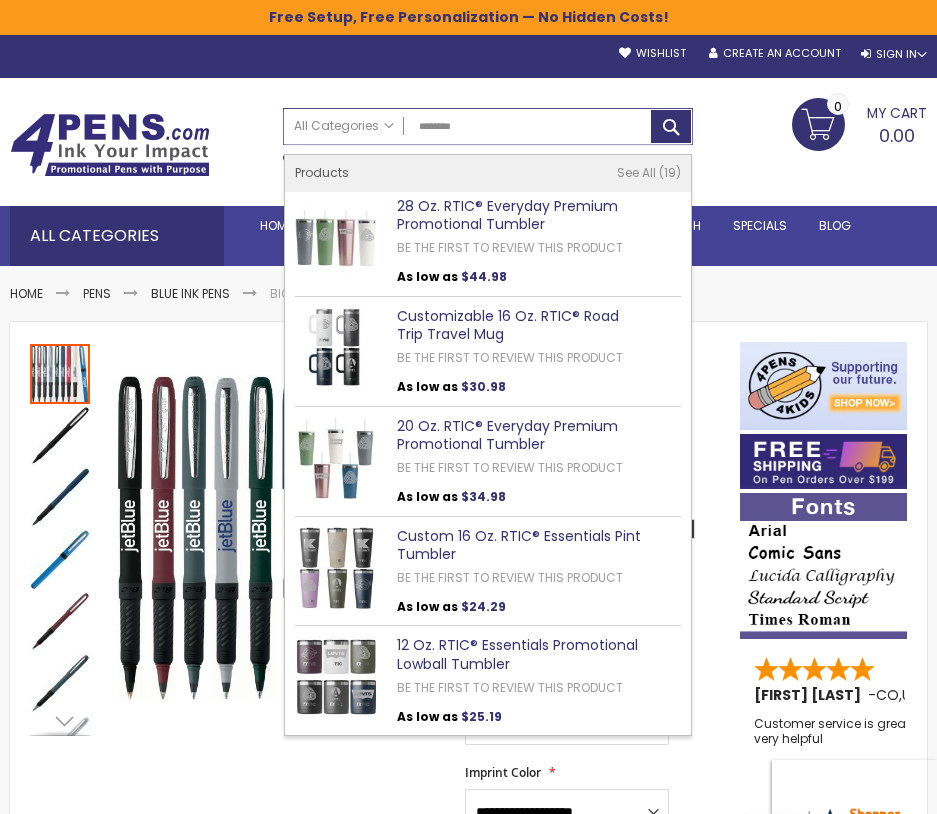 type on "*********" 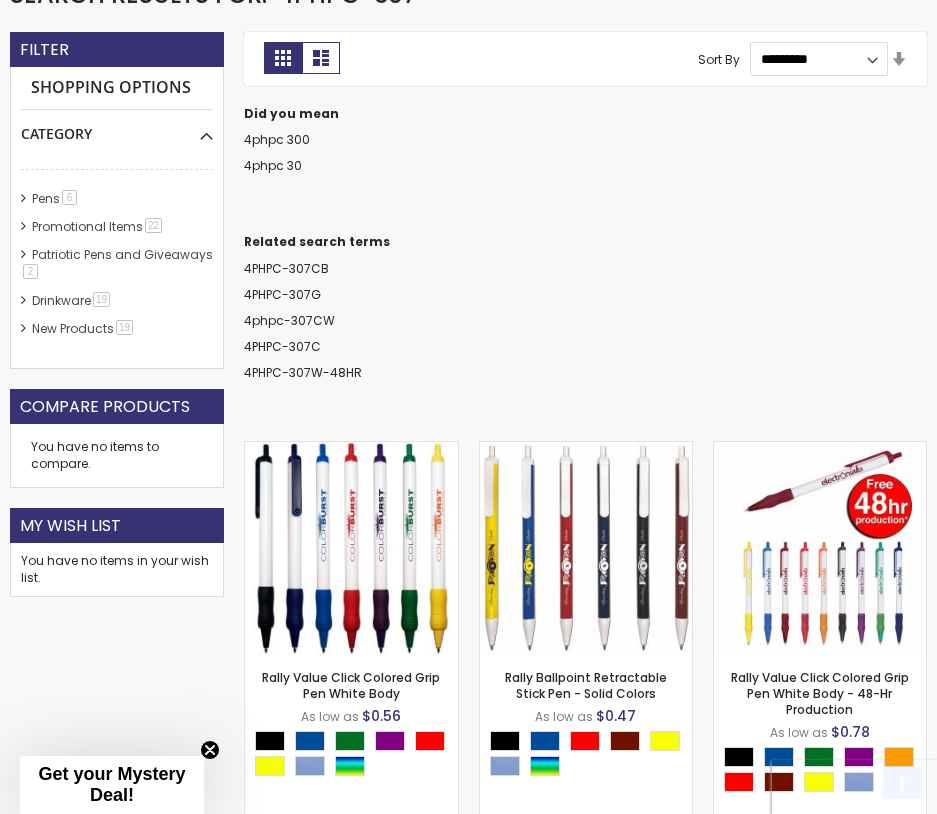 scroll, scrollTop: 700, scrollLeft: 0, axis: vertical 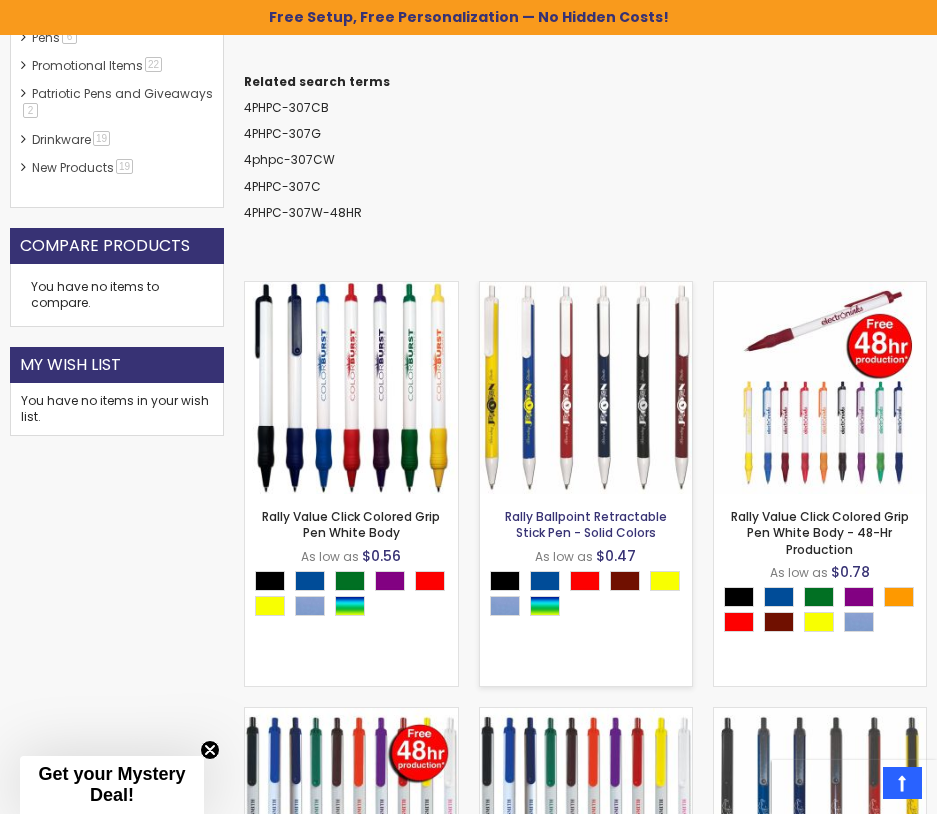 click on "Rally Ballpoint Retractable Stick Pen - Solid Colors" at bounding box center (586, 524) 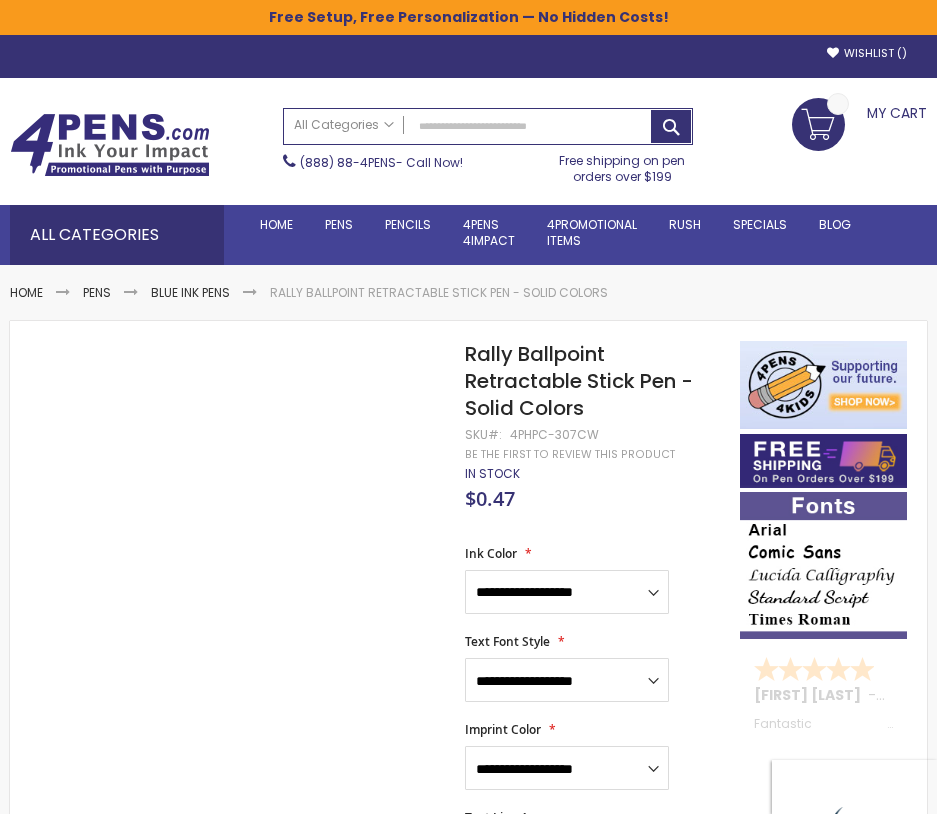 scroll, scrollTop: 0, scrollLeft: 0, axis: both 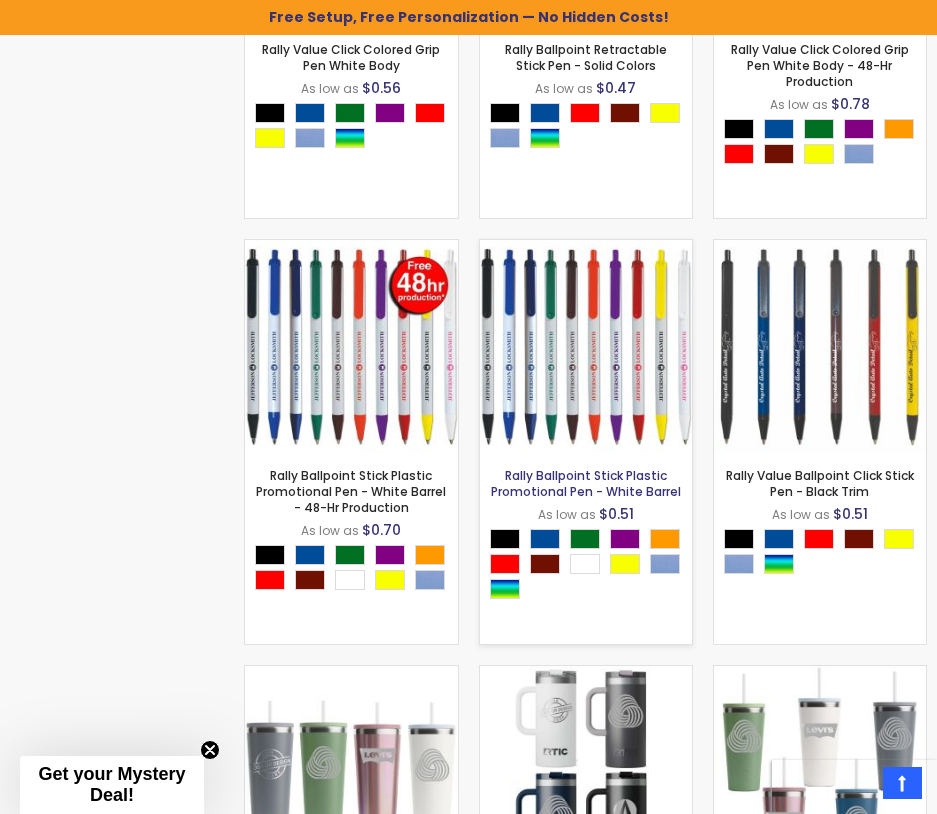 click on "Rally Ballpoint Stick Plastic Promotional Pen - White Barrel" at bounding box center (586, 483) 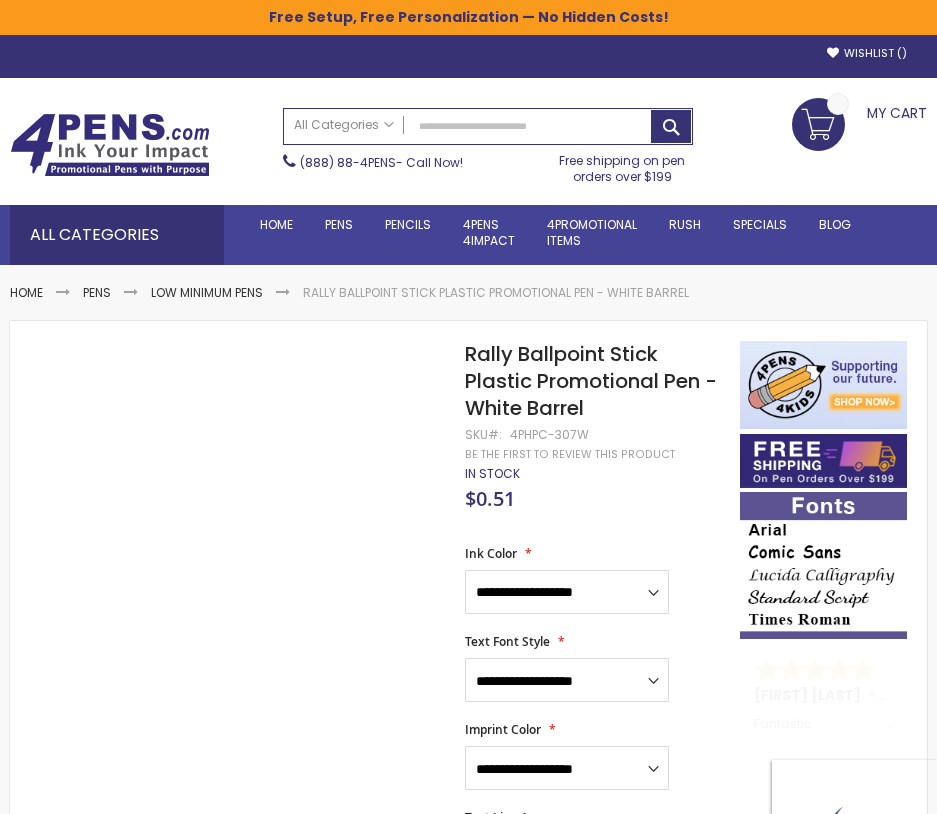 scroll, scrollTop: 0, scrollLeft: 0, axis: both 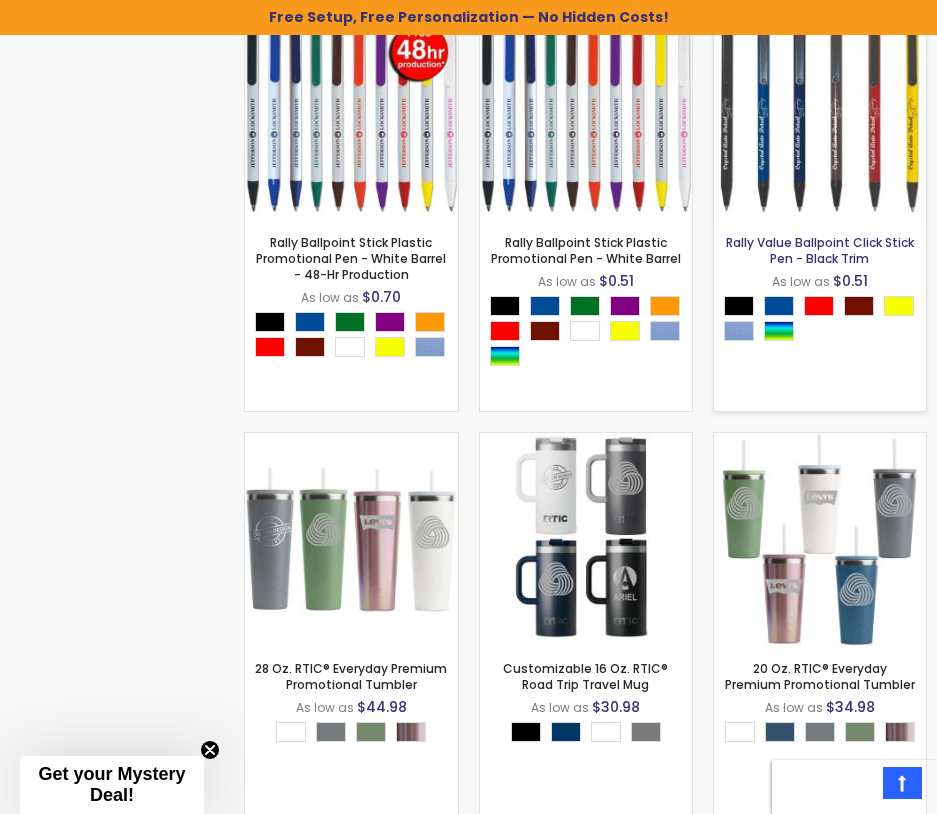 click on "Rally Value Ballpoint Click Stick Pen - Black Trim" at bounding box center [820, 250] 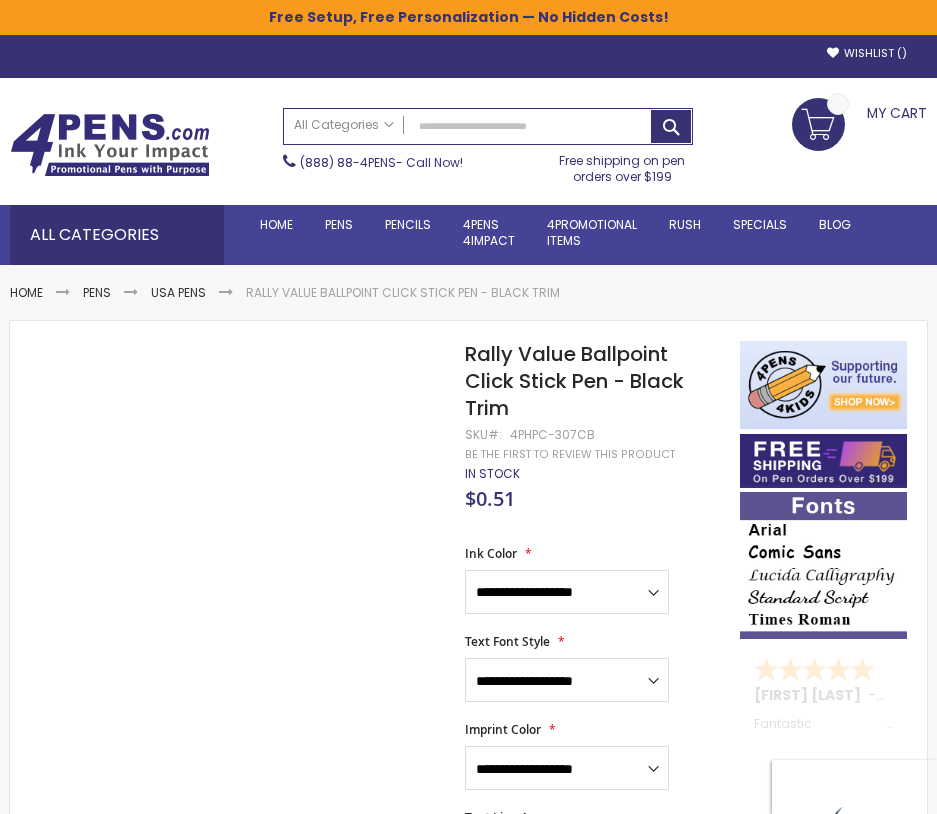 scroll, scrollTop: 0, scrollLeft: 0, axis: both 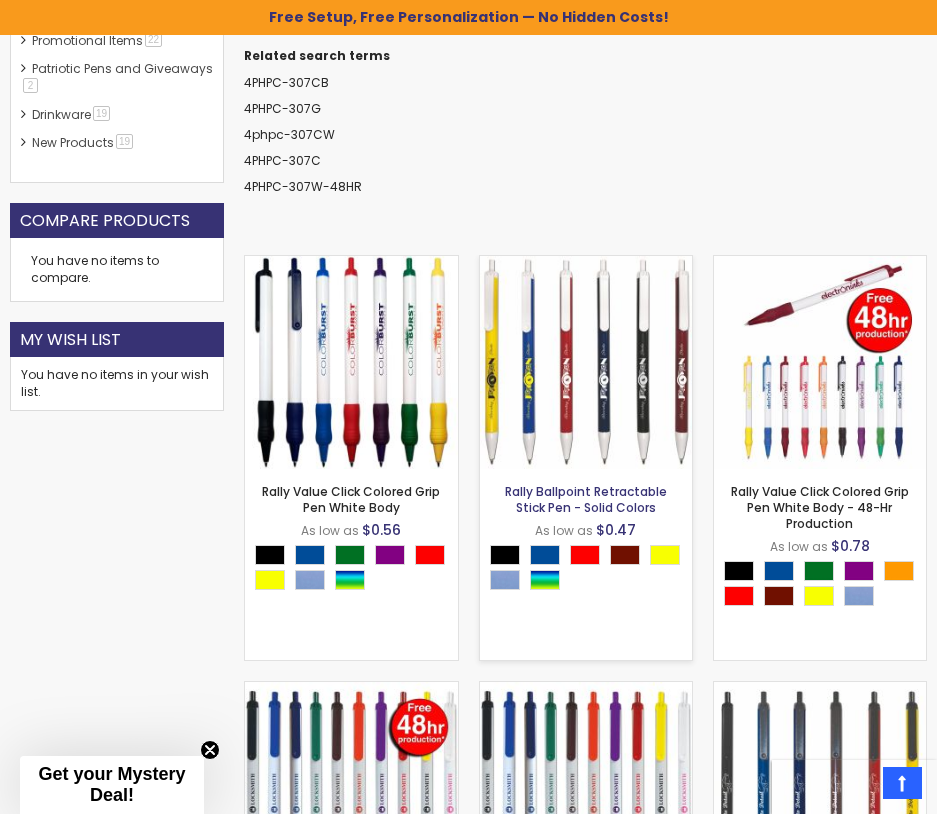 click on "Rally Ballpoint Retractable Stick Pen - Solid Colors" at bounding box center [586, 499] 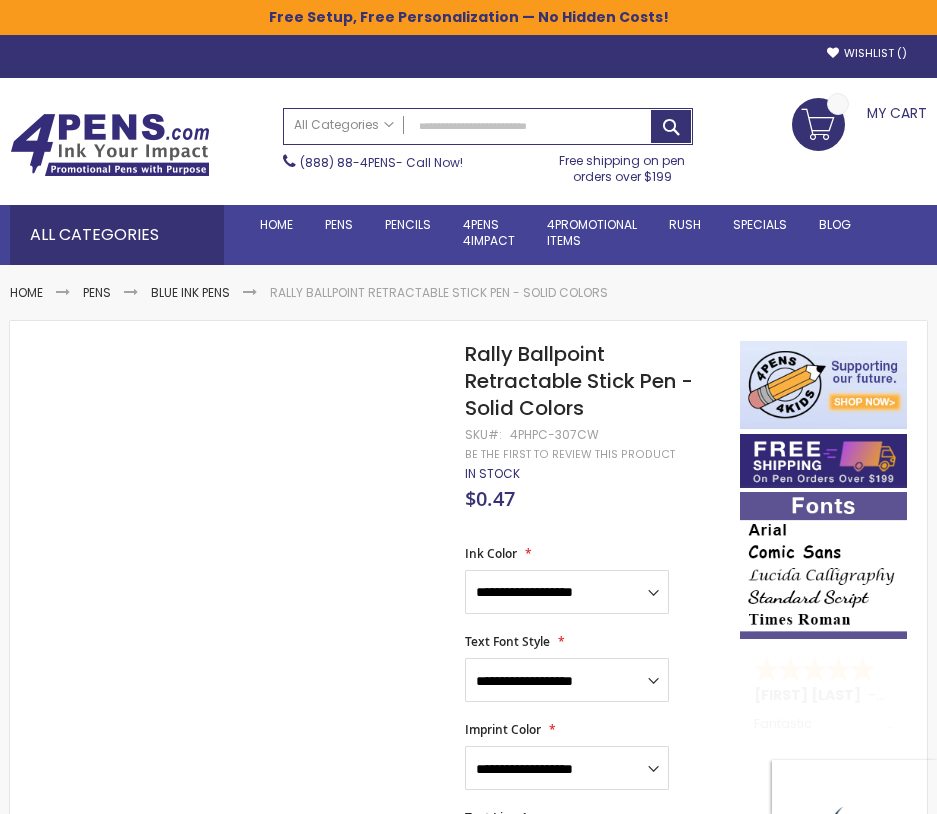 scroll, scrollTop: 0, scrollLeft: 0, axis: both 